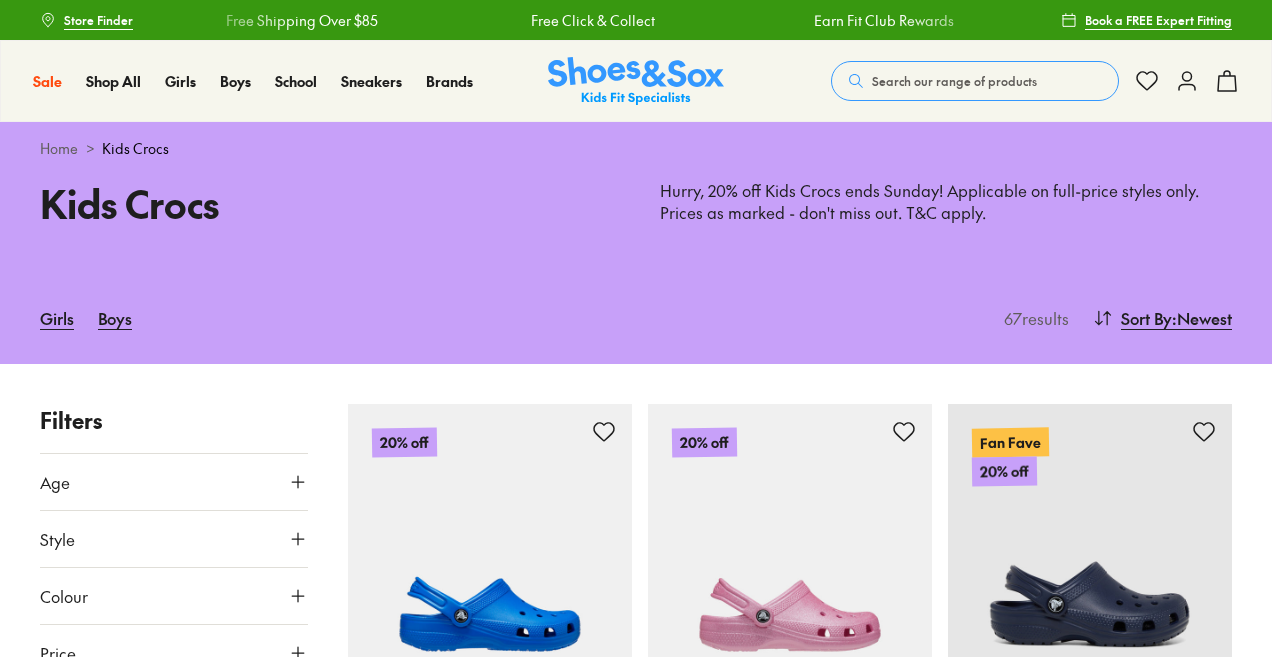 scroll, scrollTop: 0, scrollLeft: 0, axis: both 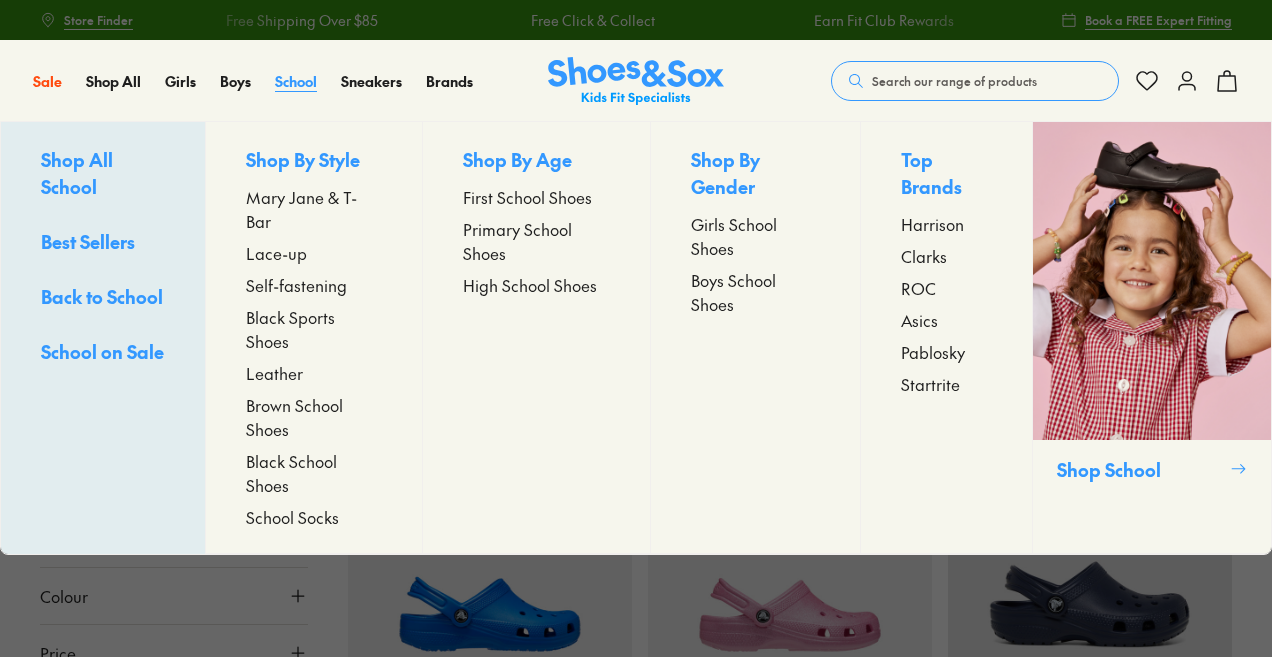 click on "School" at bounding box center [296, 81] 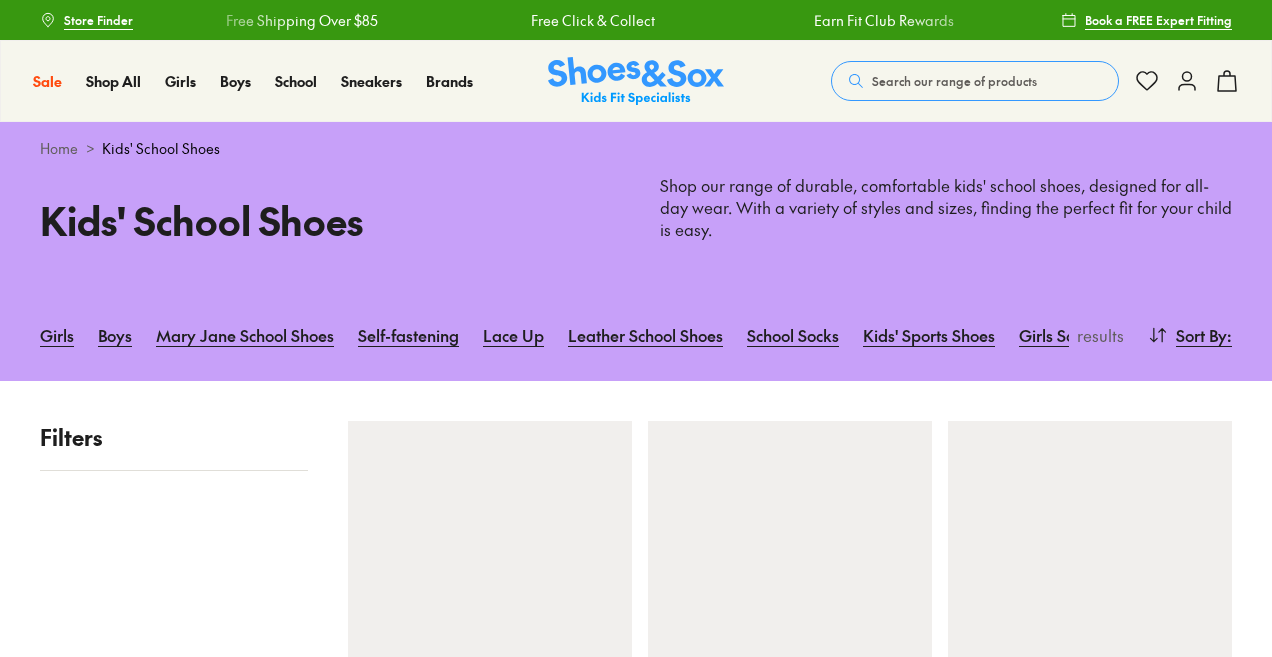 scroll, scrollTop: 0, scrollLeft: 0, axis: both 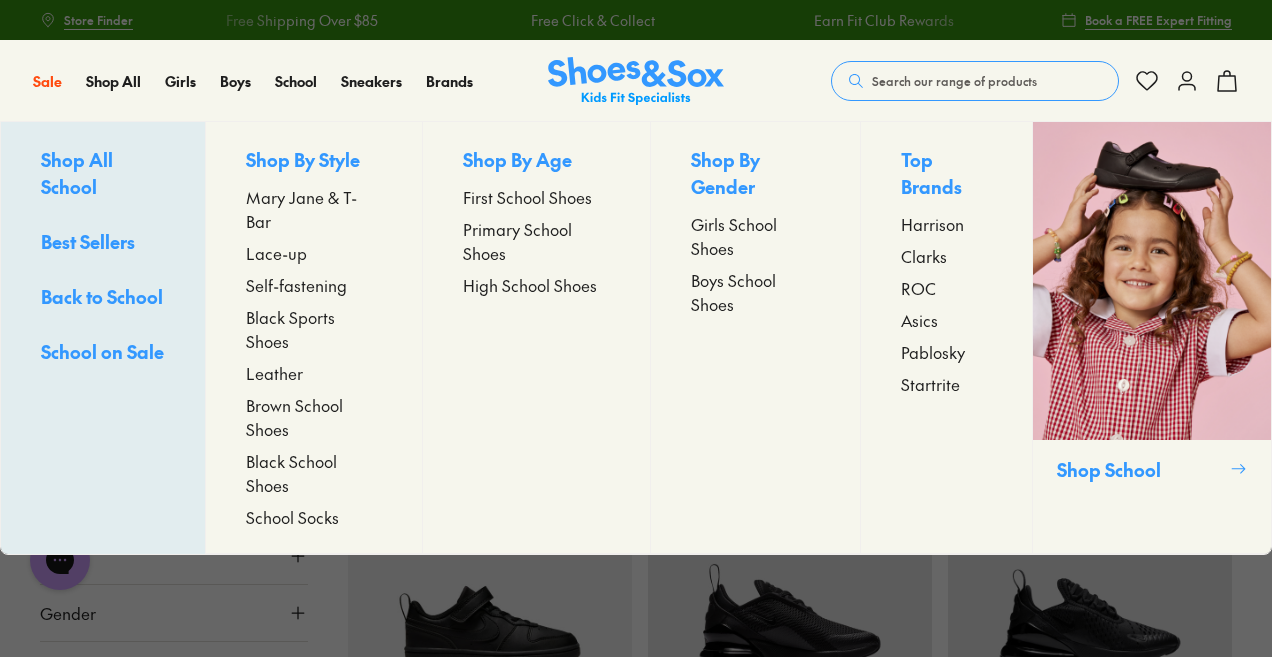 click on "Black School Shoes" at bounding box center (314, 473) 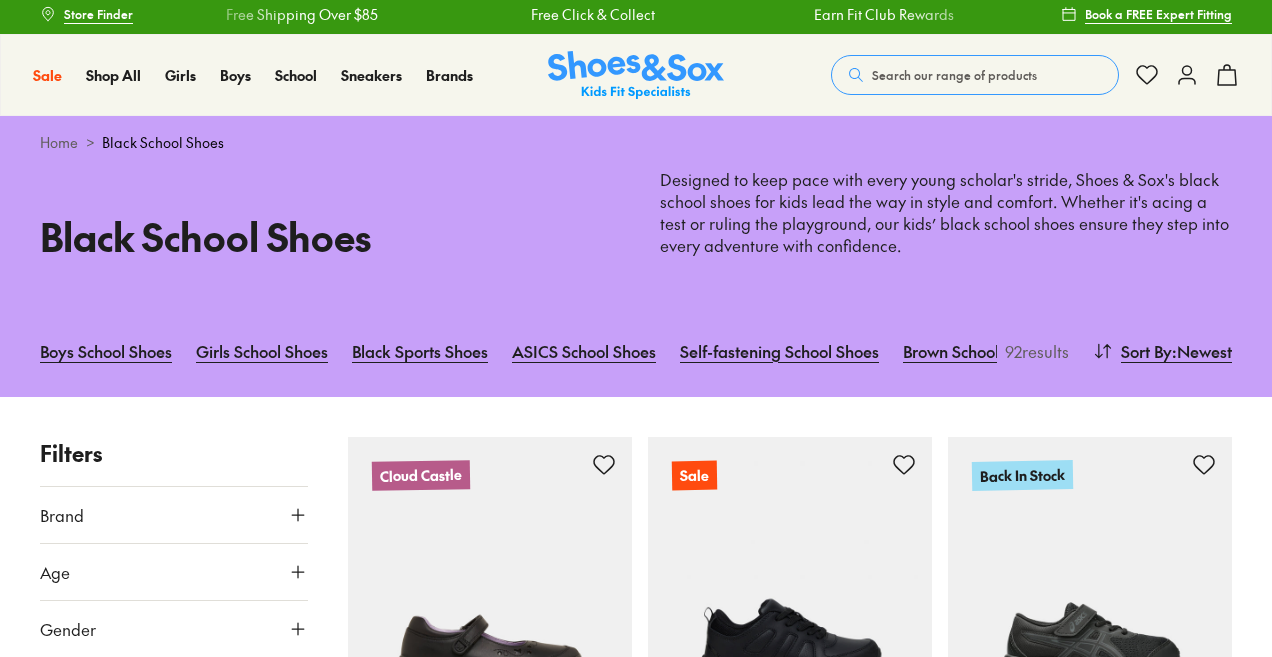 scroll, scrollTop: 133, scrollLeft: 0, axis: vertical 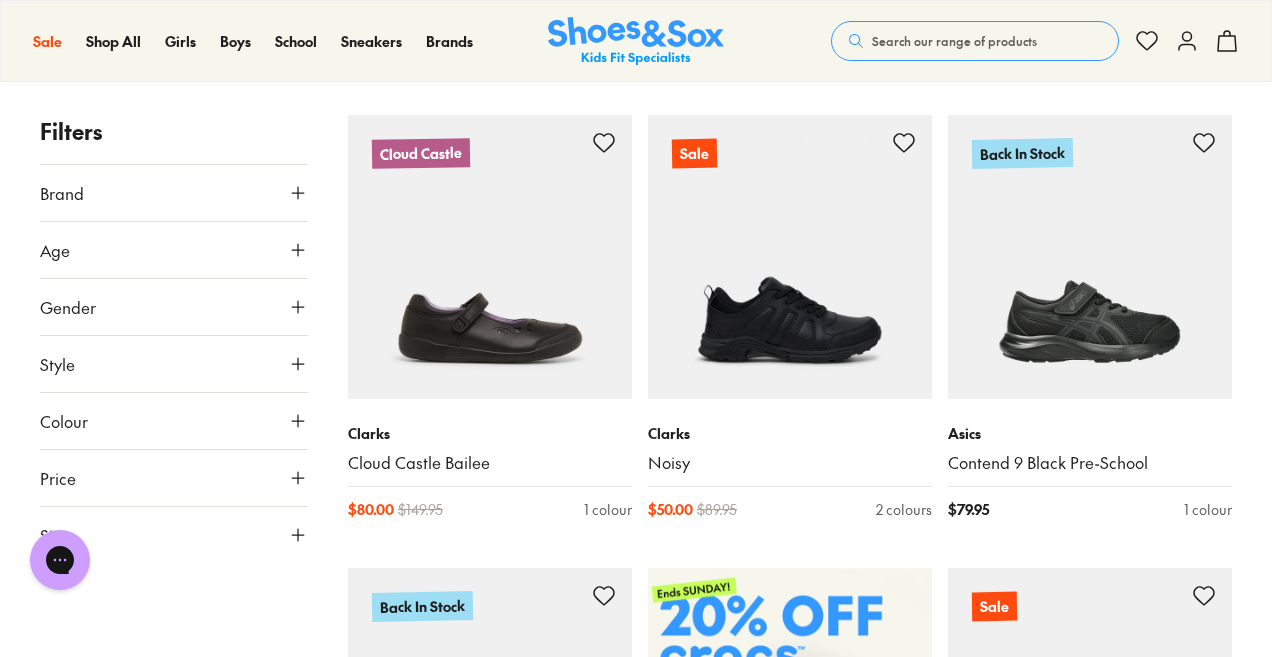 click 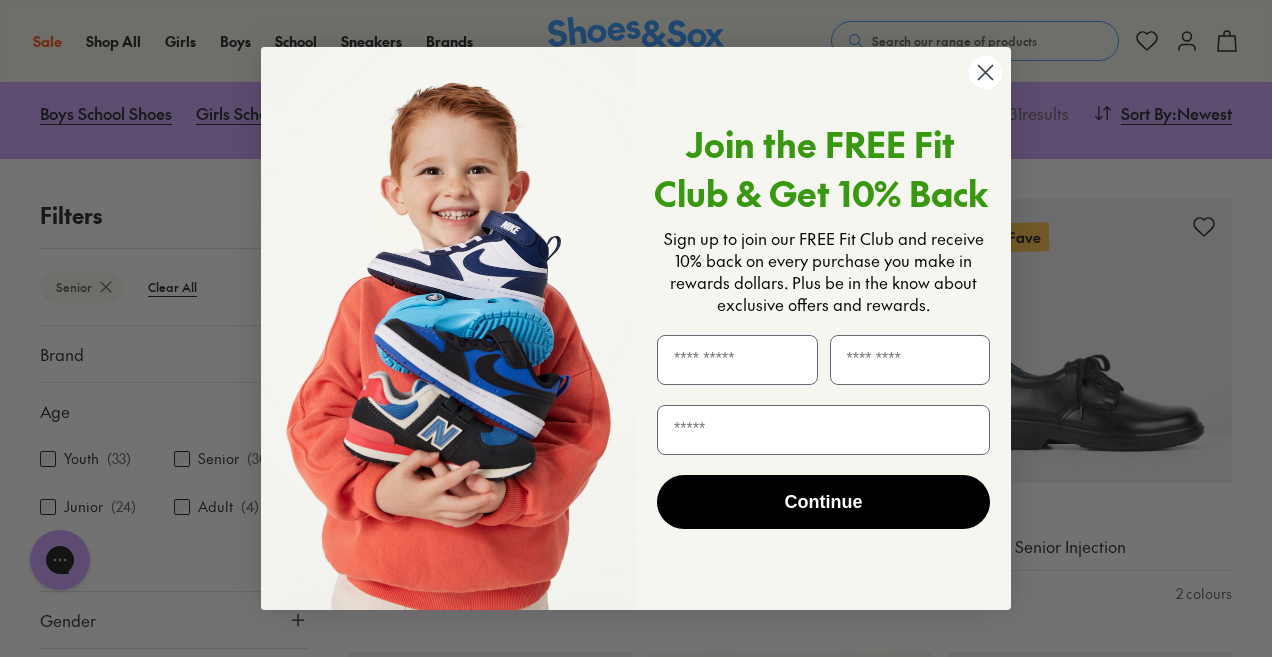 scroll, scrollTop: 244, scrollLeft: 0, axis: vertical 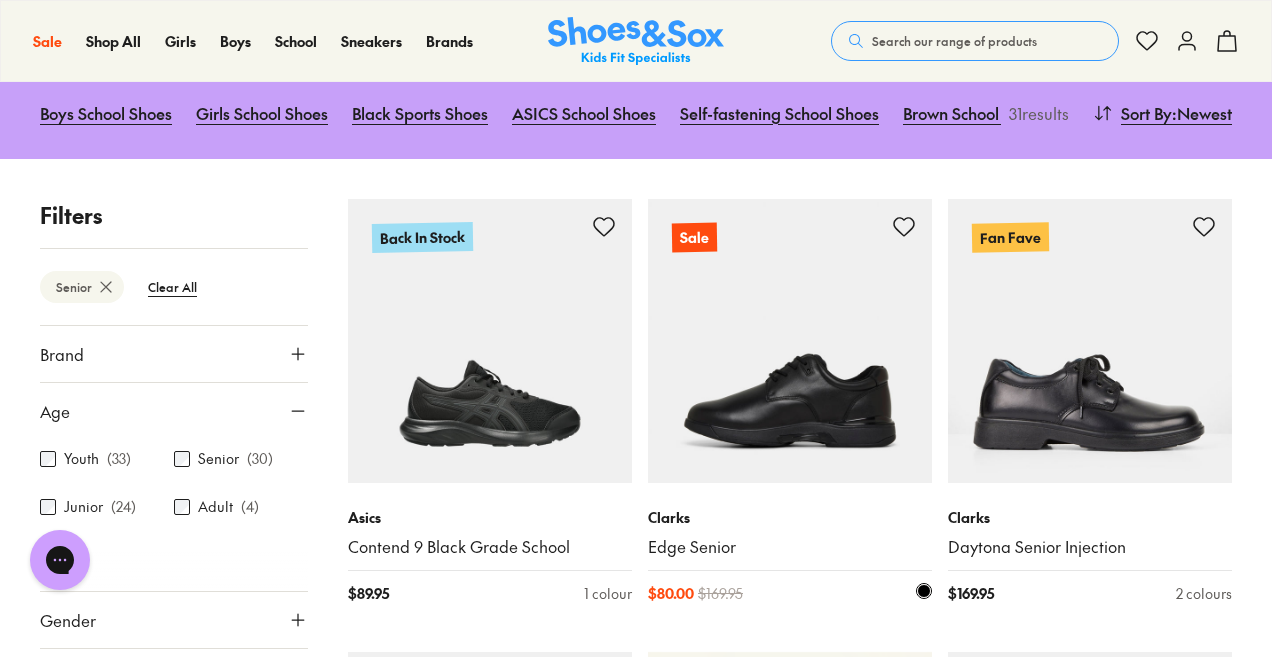 click at bounding box center (790, 341) 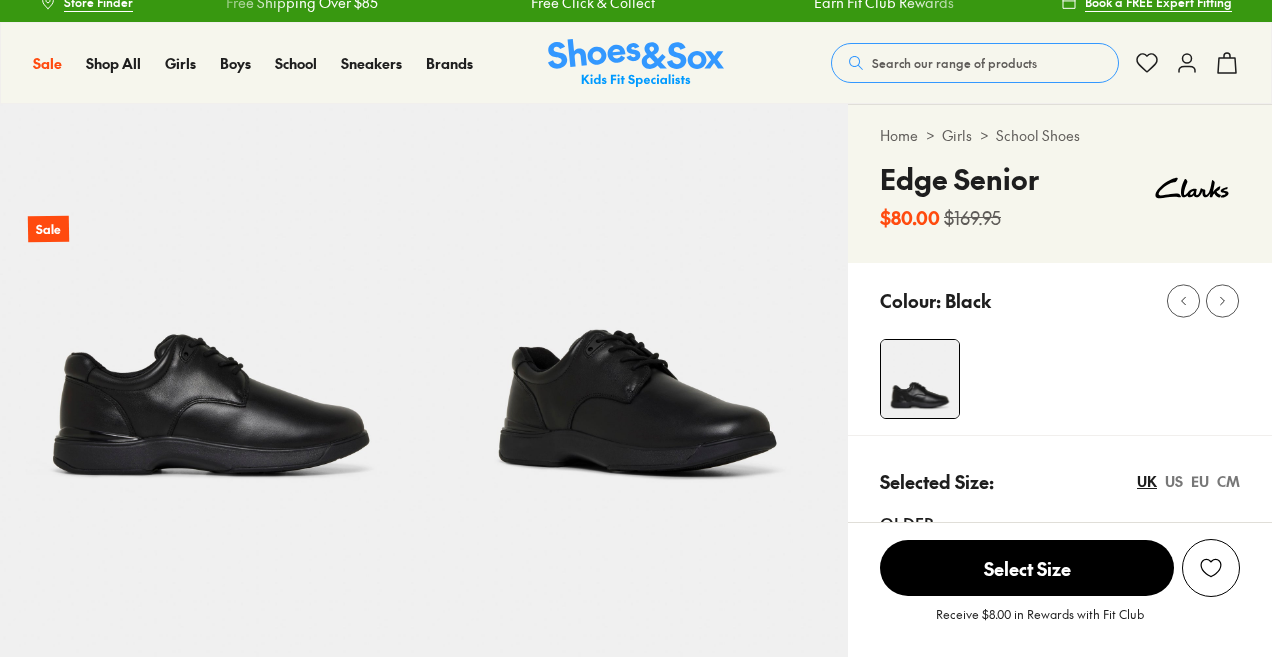 scroll, scrollTop: 72, scrollLeft: 0, axis: vertical 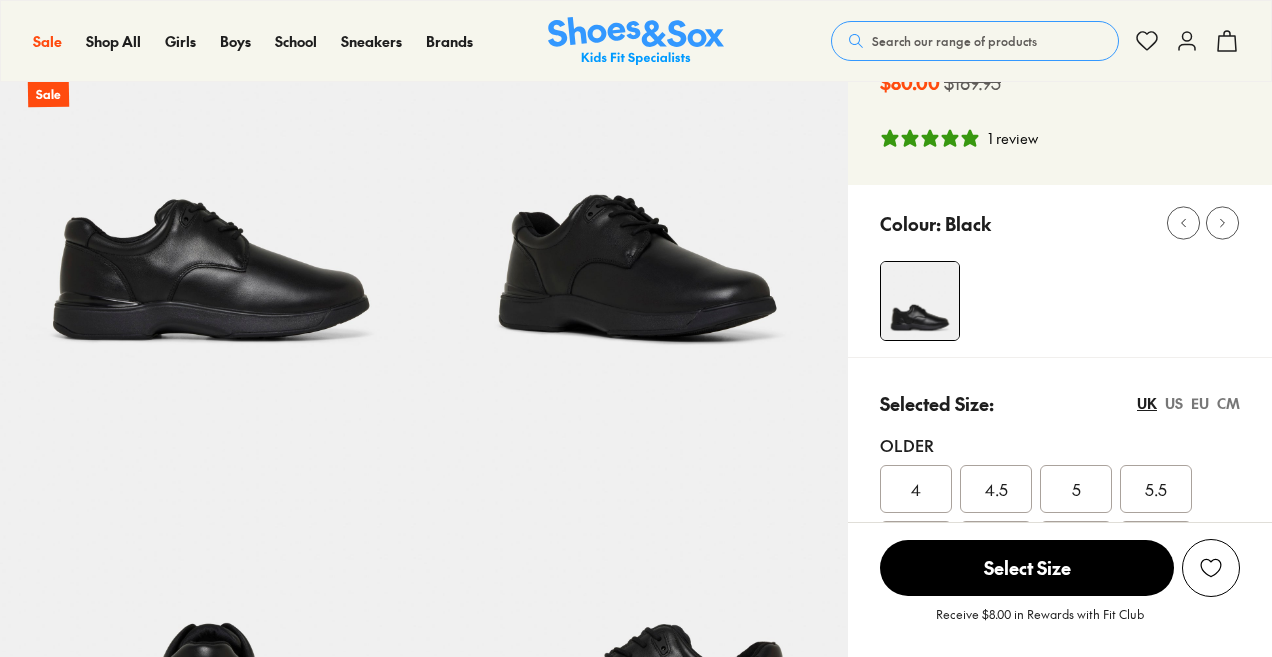 select on "*" 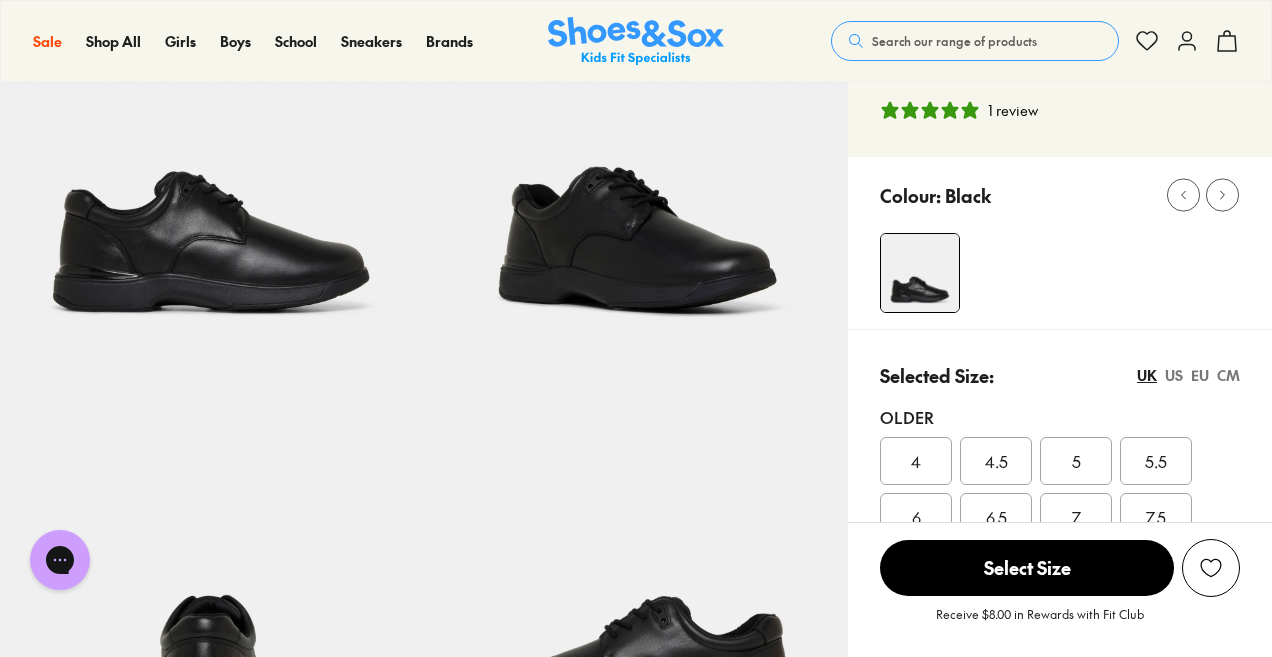 scroll, scrollTop: 175, scrollLeft: 0, axis: vertical 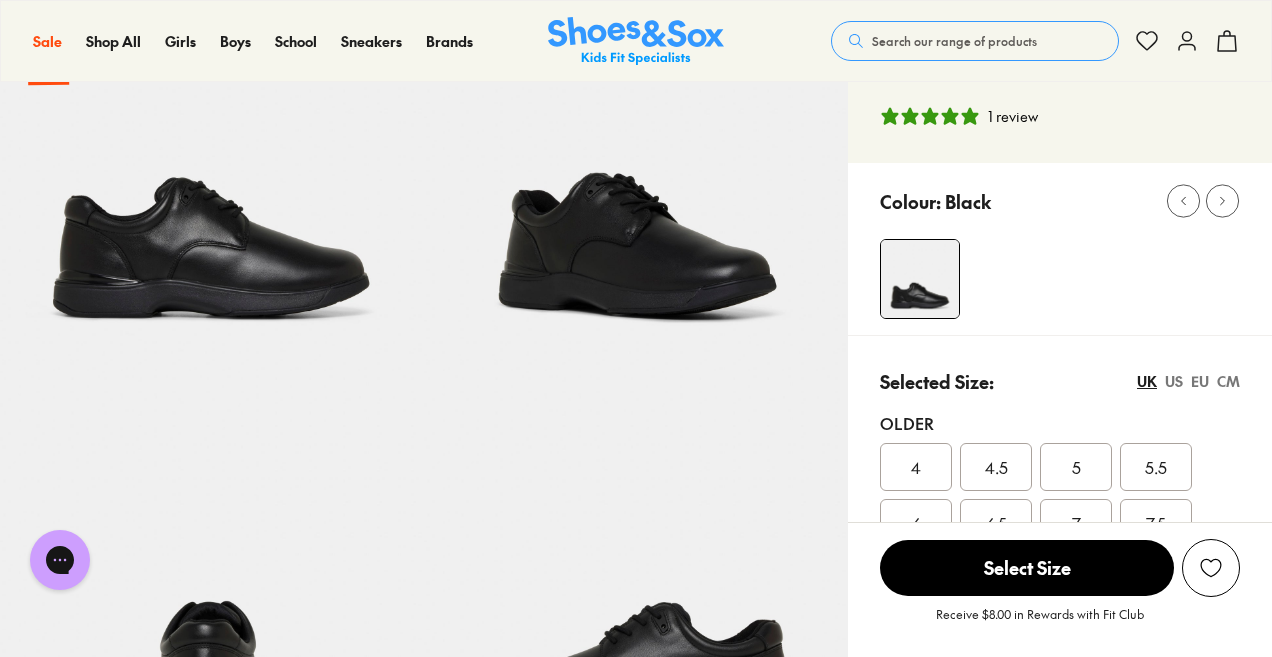 click 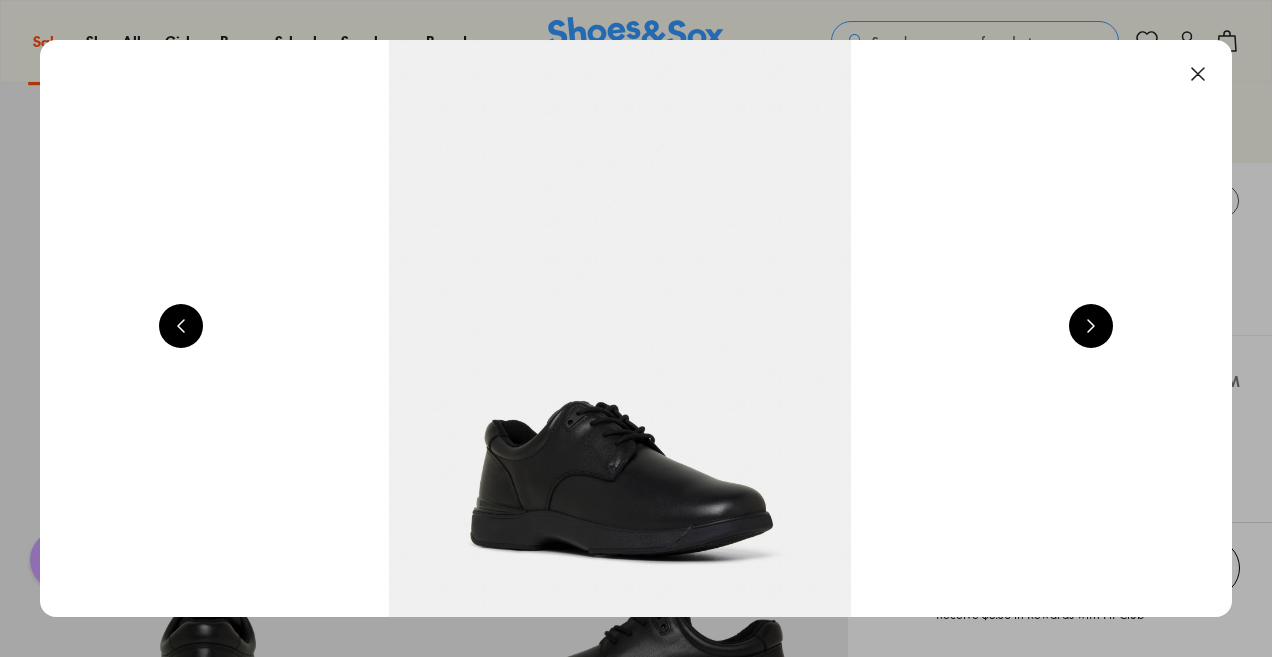 click at bounding box center [1091, 326] 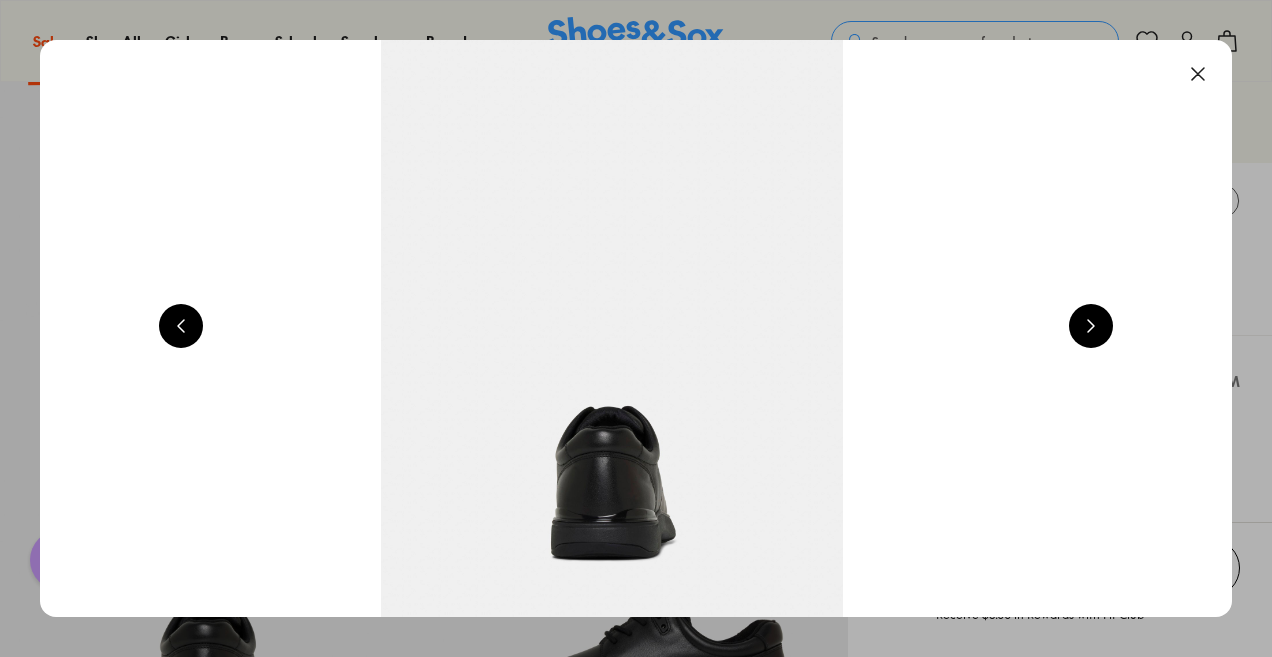 click at bounding box center (1091, 326) 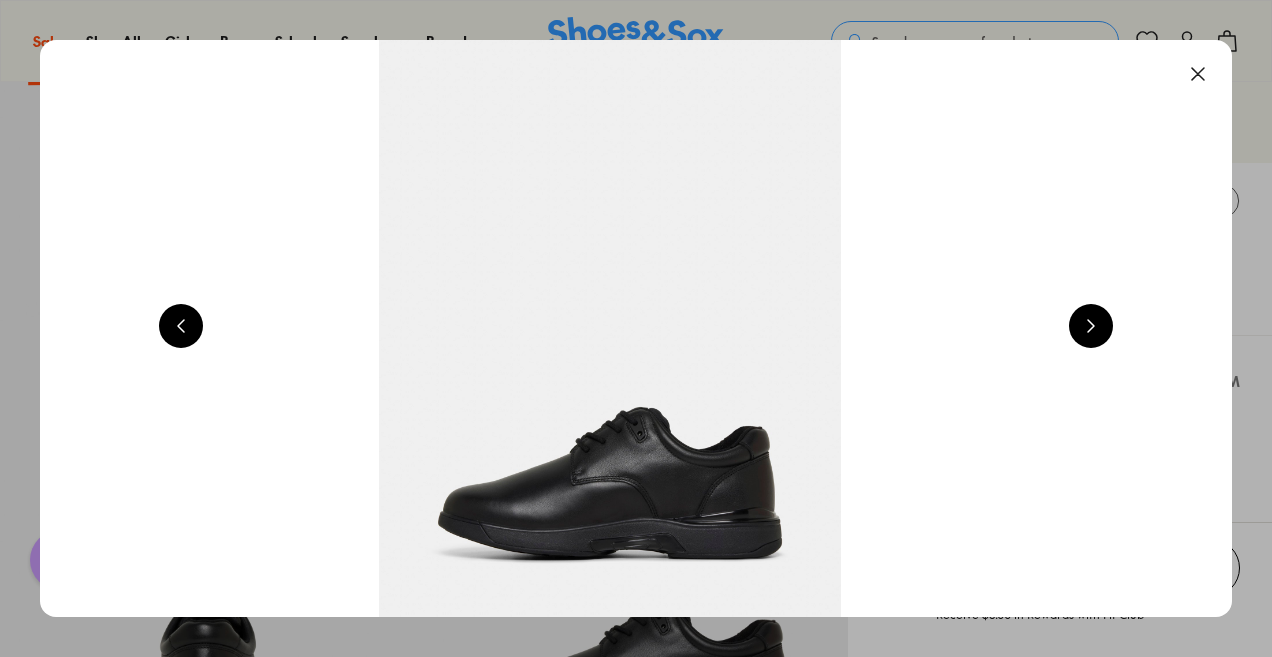 scroll, scrollTop: 0, scrollLeft: 4800, axis: horizontal 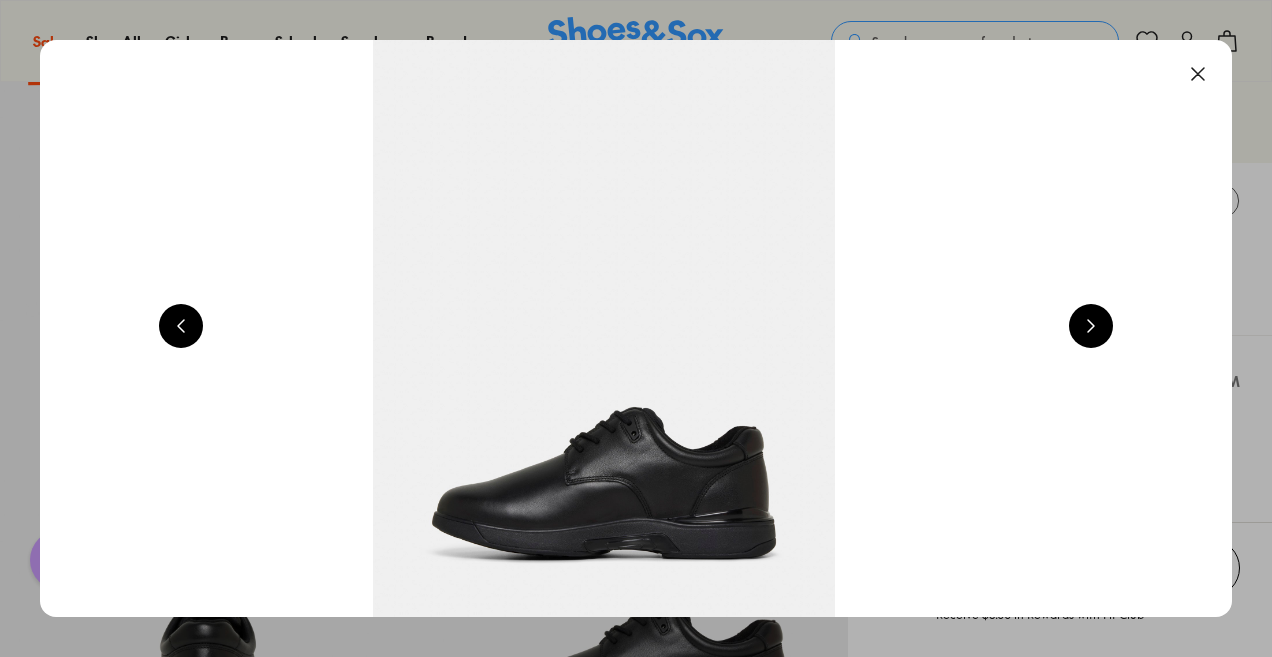 click at bounding box center (1091, 326) 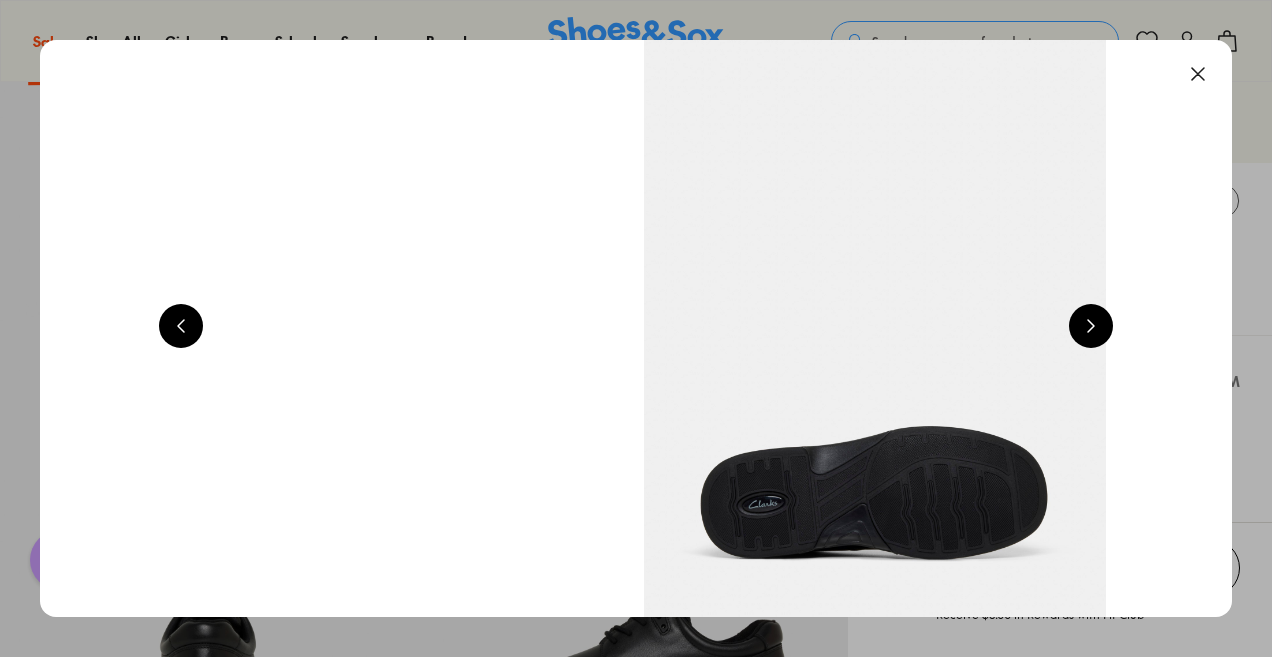 scroll, scrollTop: 0, scrollLeft: 6000, axis: horizontal 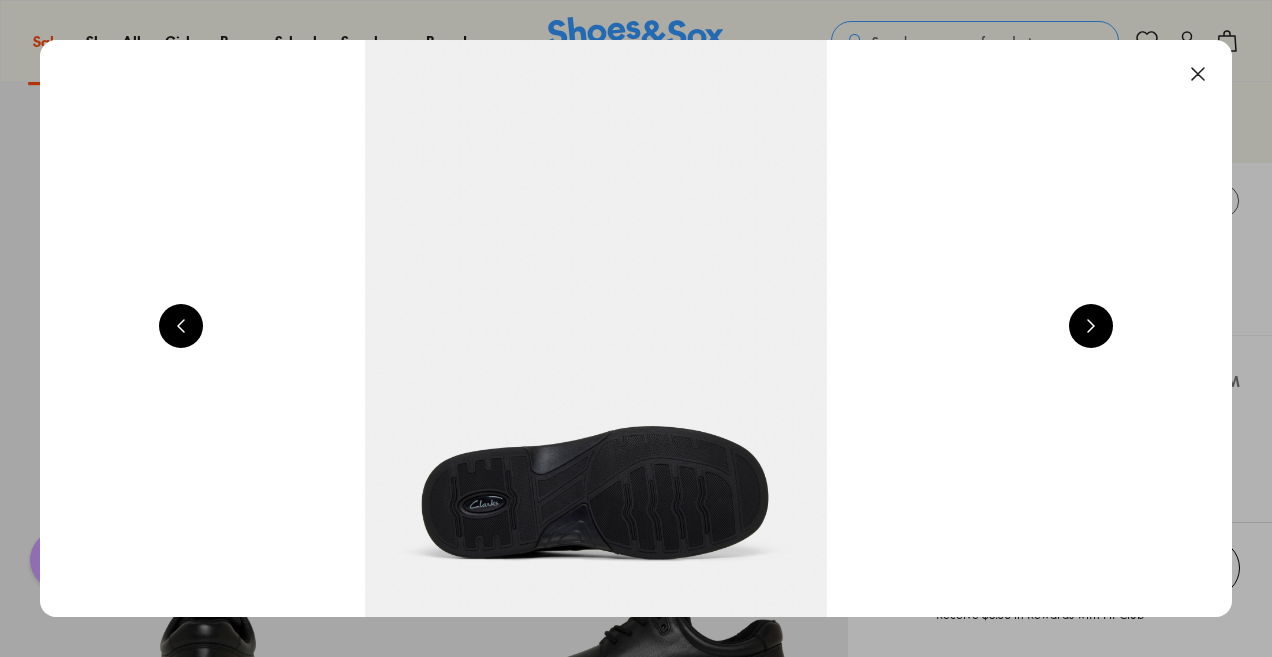 click at bounding box center (1091, 326) 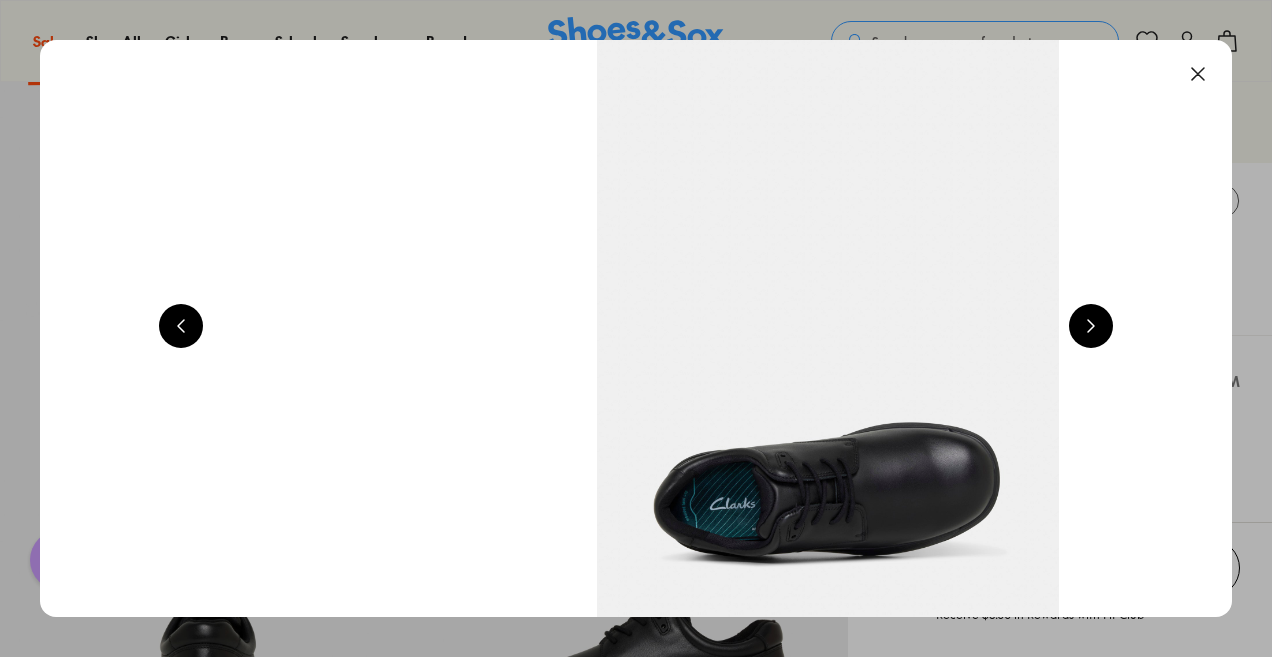 scroll, scrollTop: 0, scrollLeft: 7200, axis: horizontal 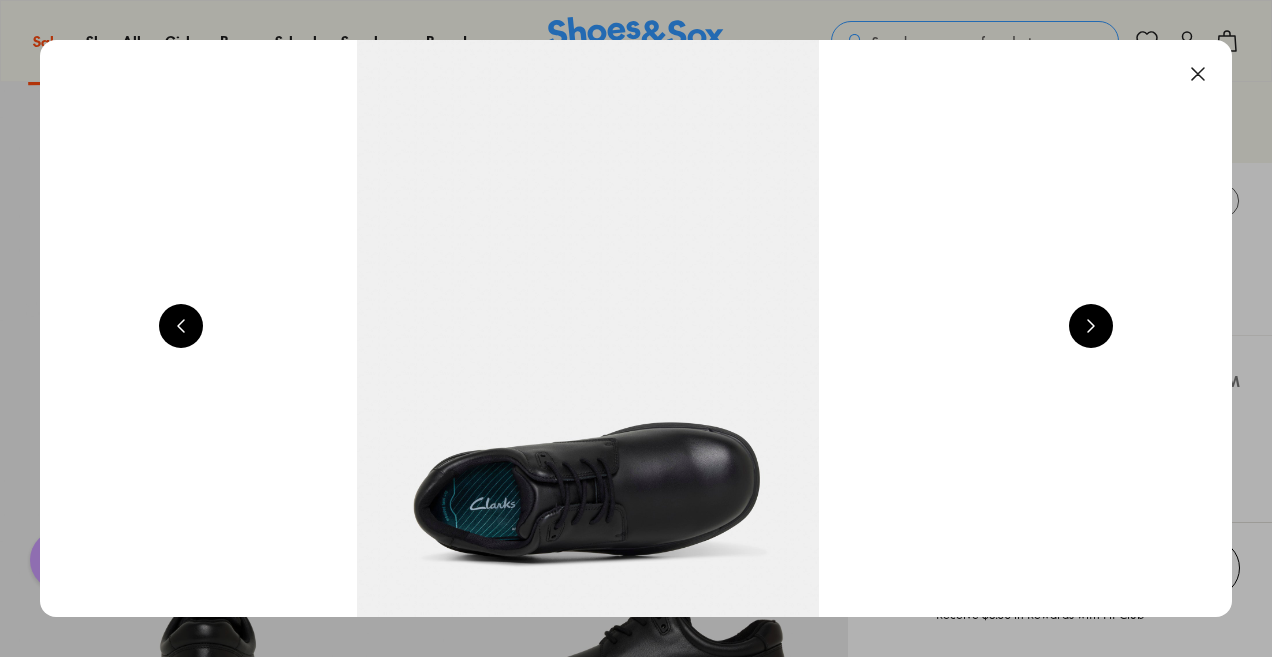 click at bounding box center (1091, 326) 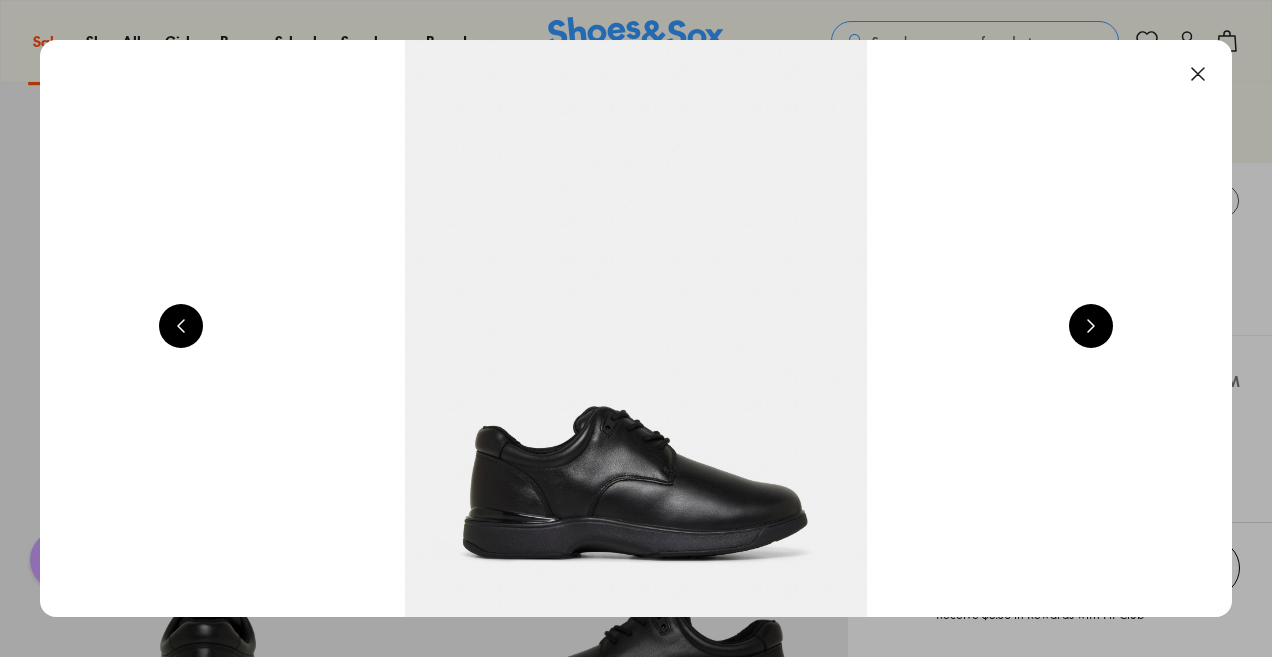 scroll, scrollTop: 0, scrollLeft: 1200, axis: horizontal 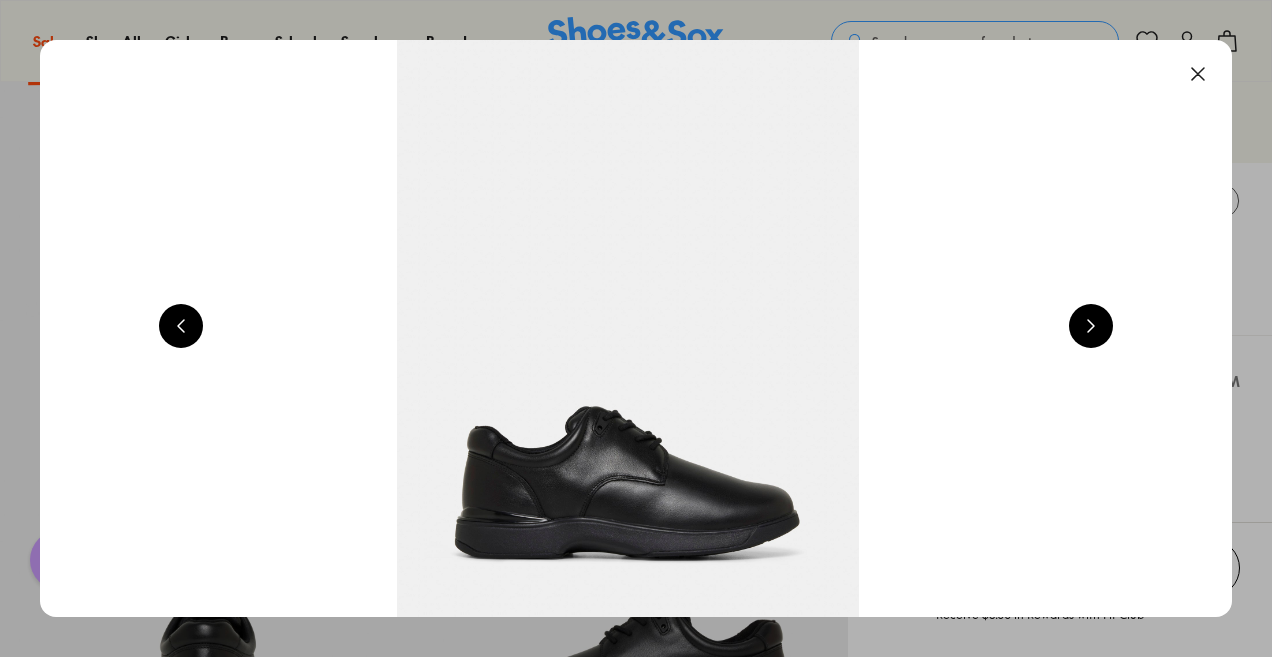 click at bounding box center [1091, 326] 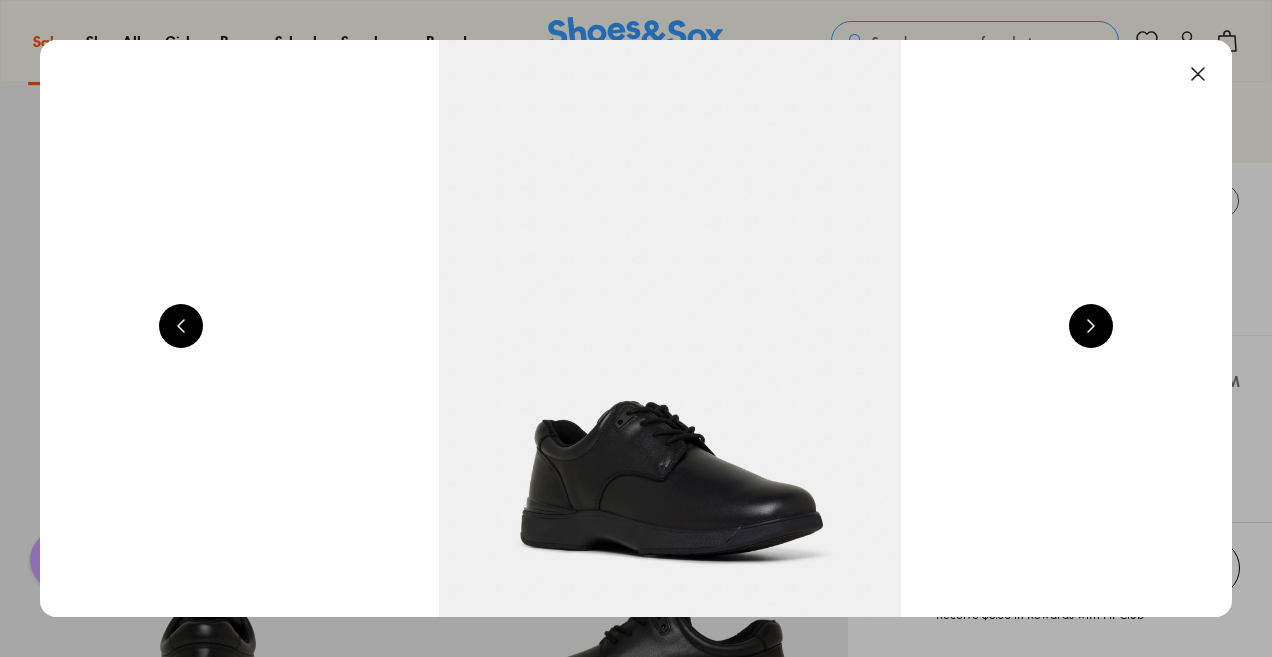 scroll, scrollTop: 0, scrollLeft: 2400, axis: horizontal 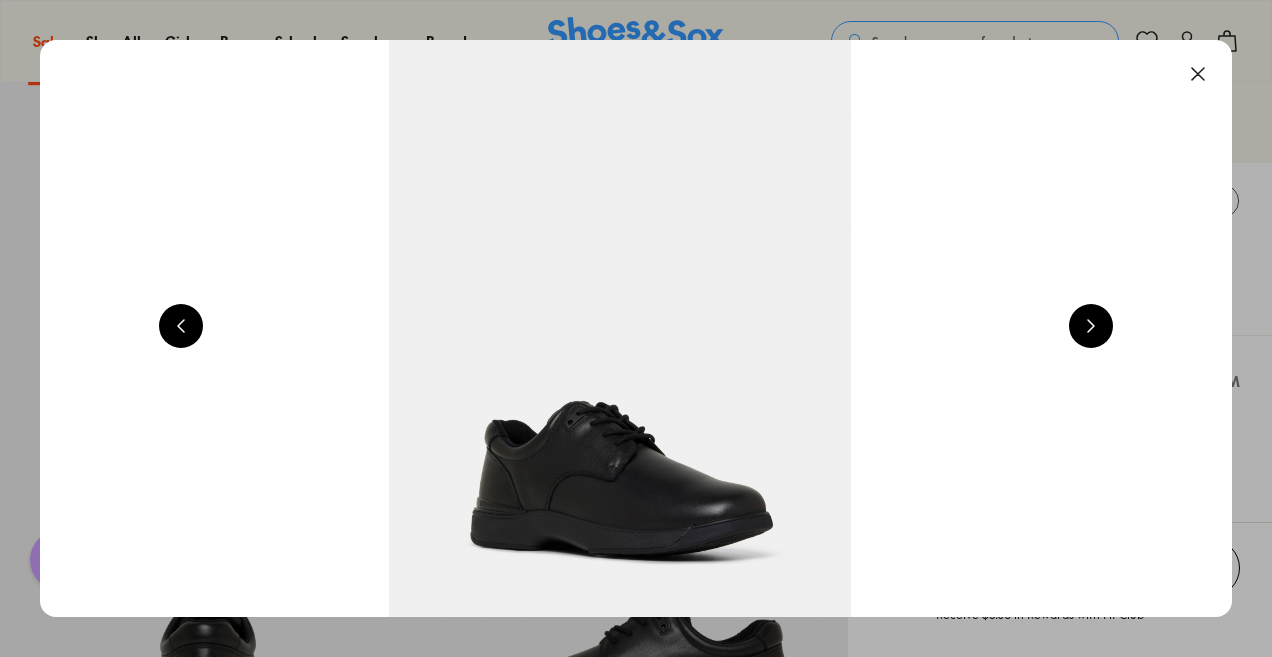 click at bounding box center [1198, 74] 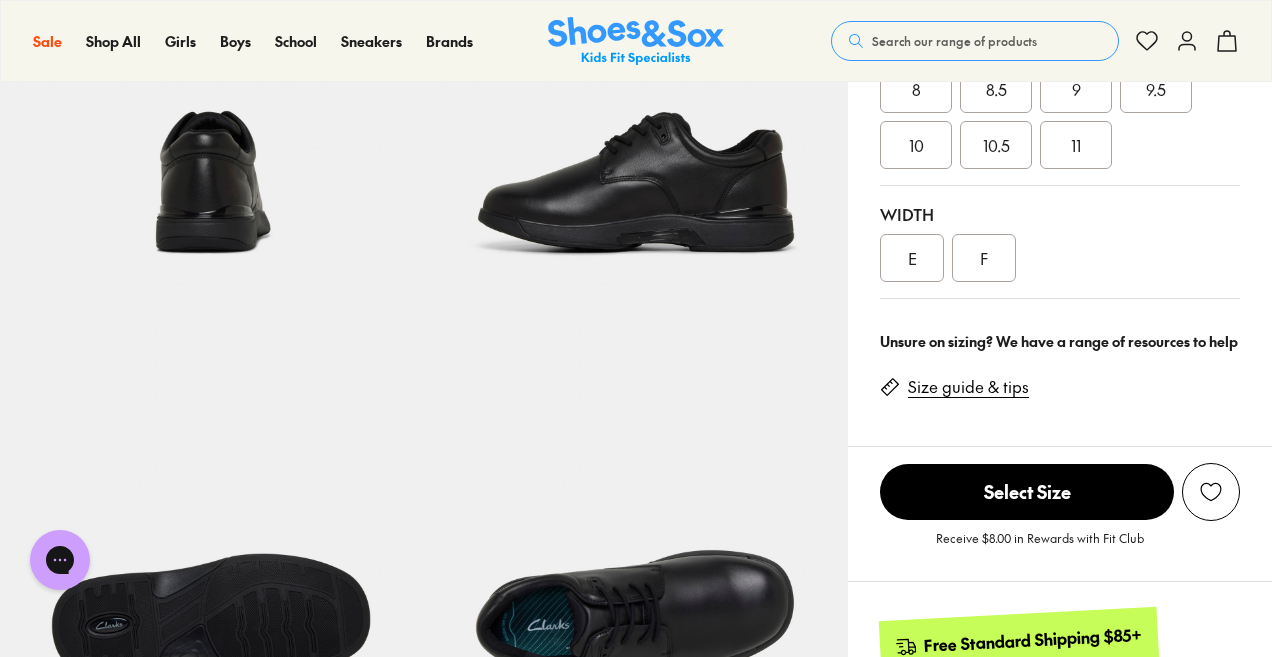 scroll, scrollTop: 676, scrollLeft: 0, axis: vertical 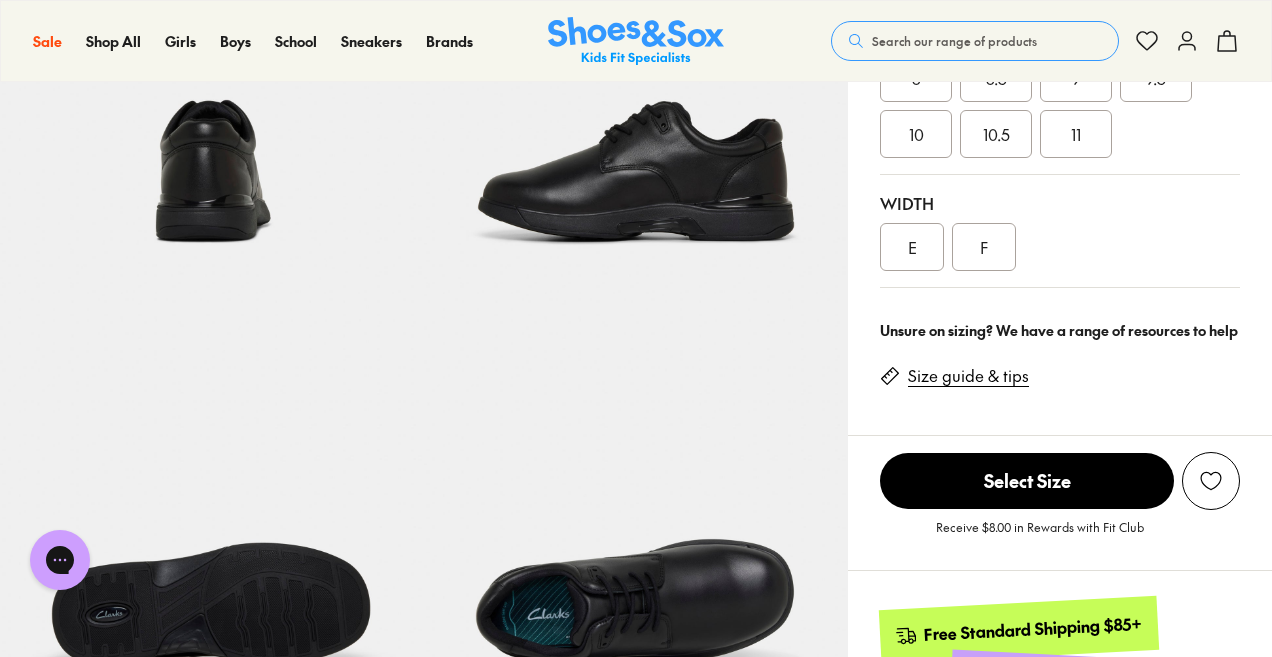 click on "Size guide & tips" at bounding box center (968, 376) 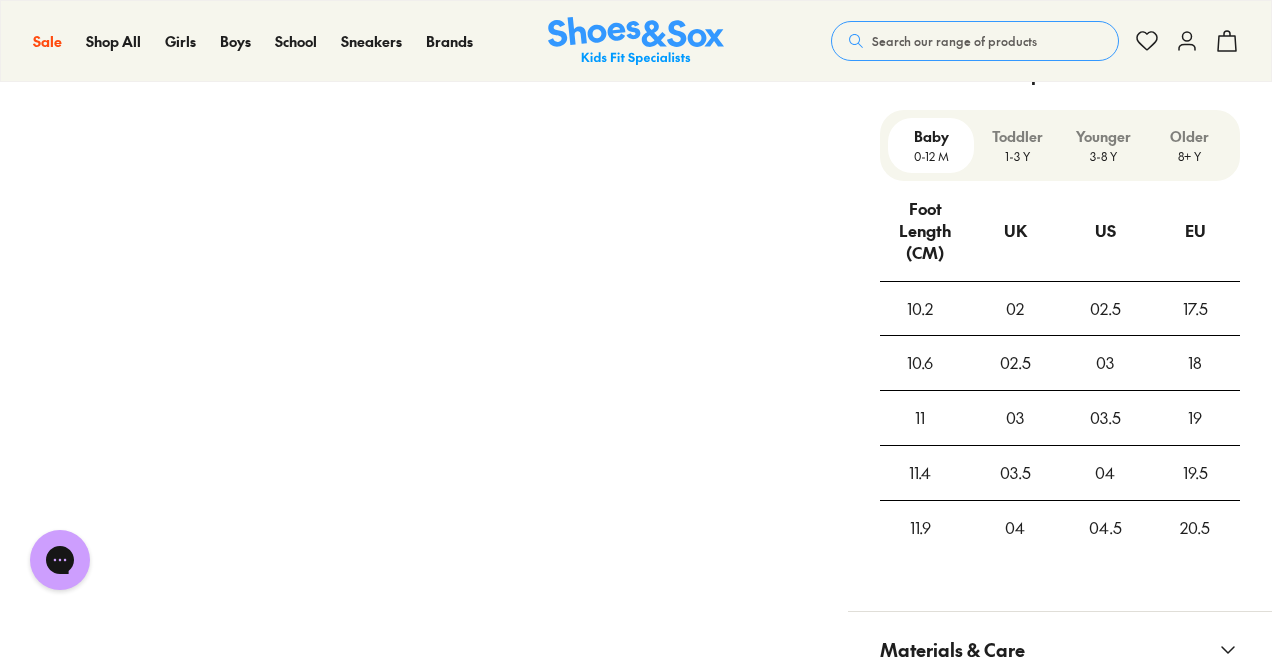 scroll, scrollTop: 1593, scrollLeft: 0, axis: vertical 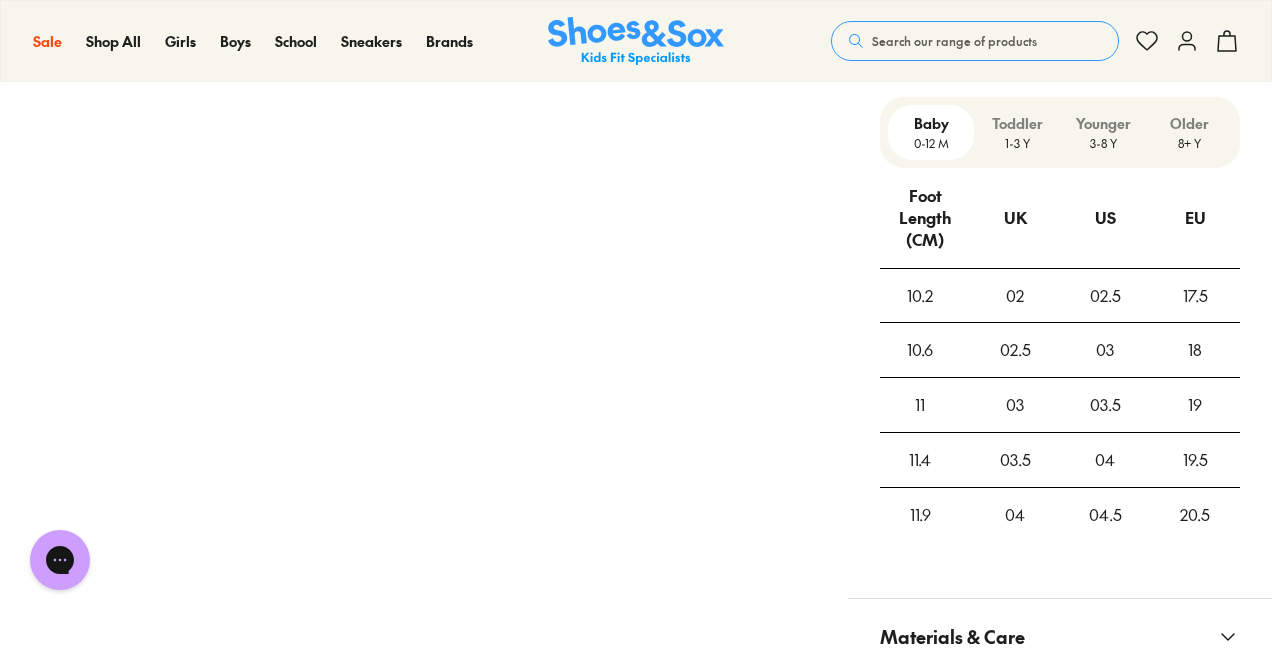 click on "8+ Y" at bounding box center (1189, 143) 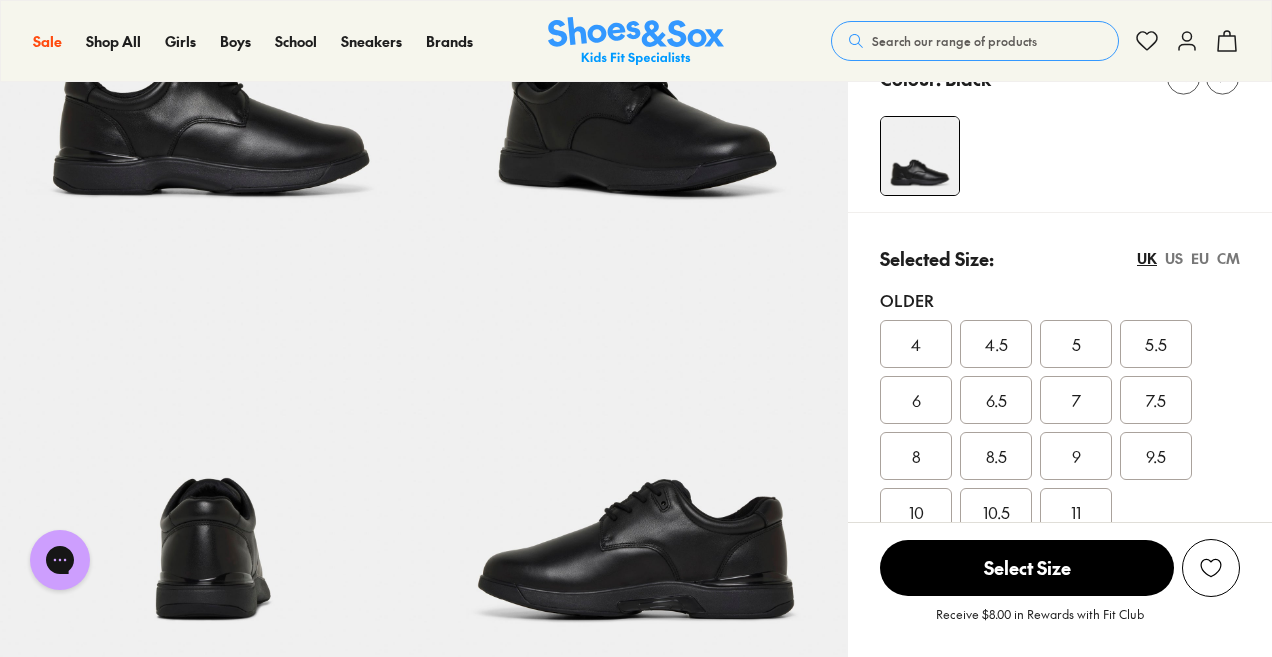 scroll, scrollTop: 266, scrollLeft: 0, axis: vertical 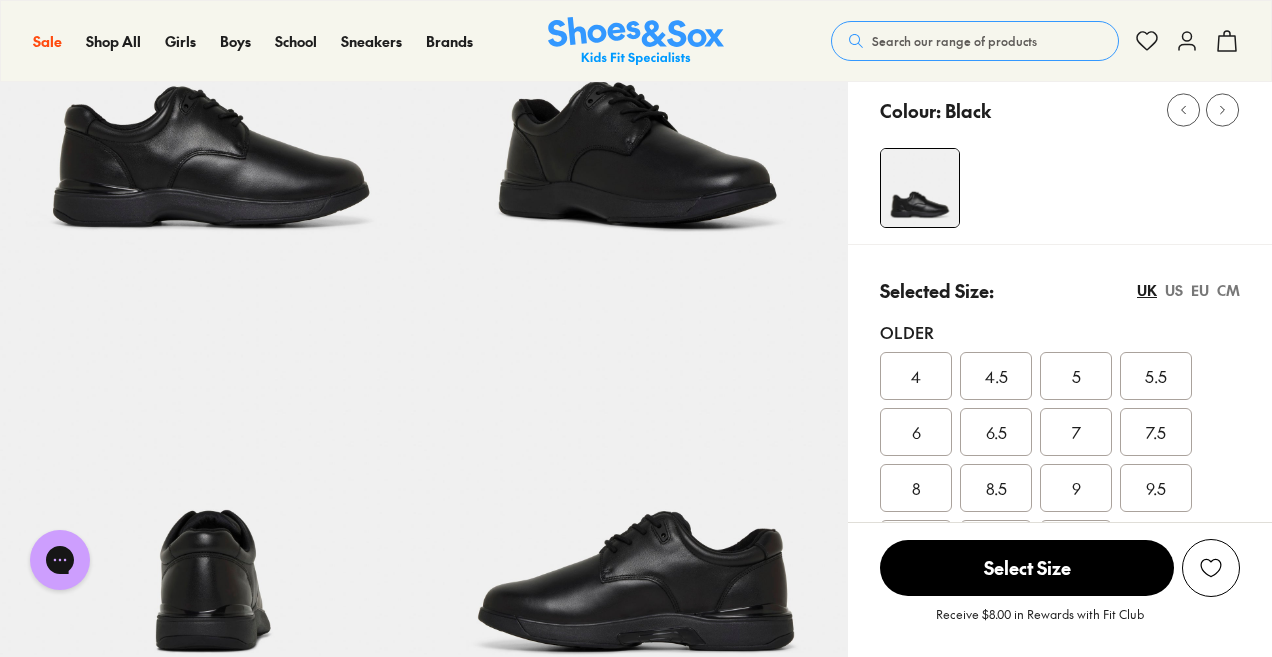 click on "US" at bounding box center (1174, 290) 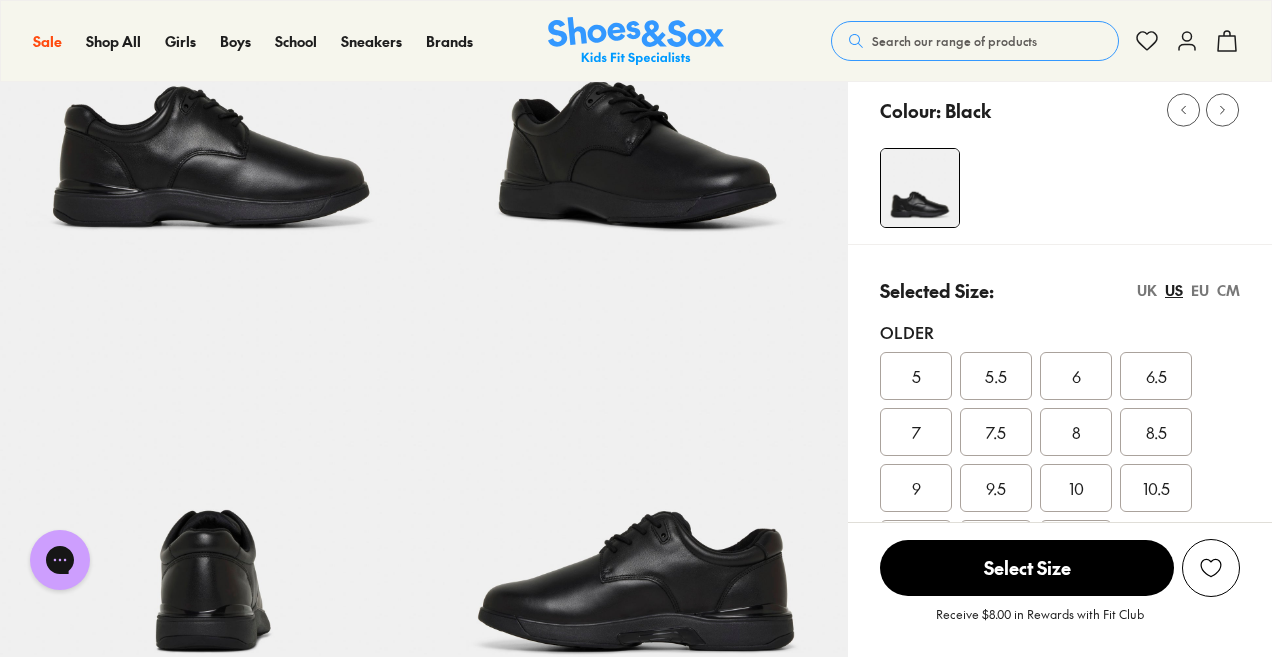 click on "10" at bounding box center [1076, 488] 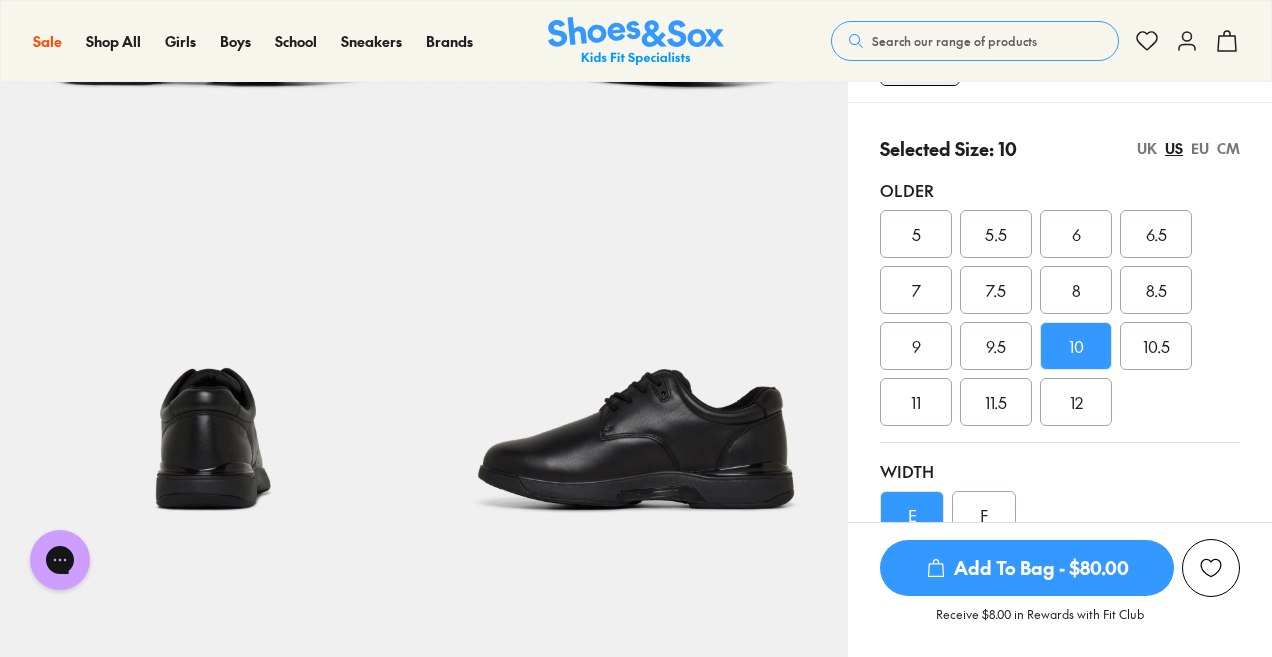 scroll, scrollTop: 414, scrollLeft: 0, axis: vertical 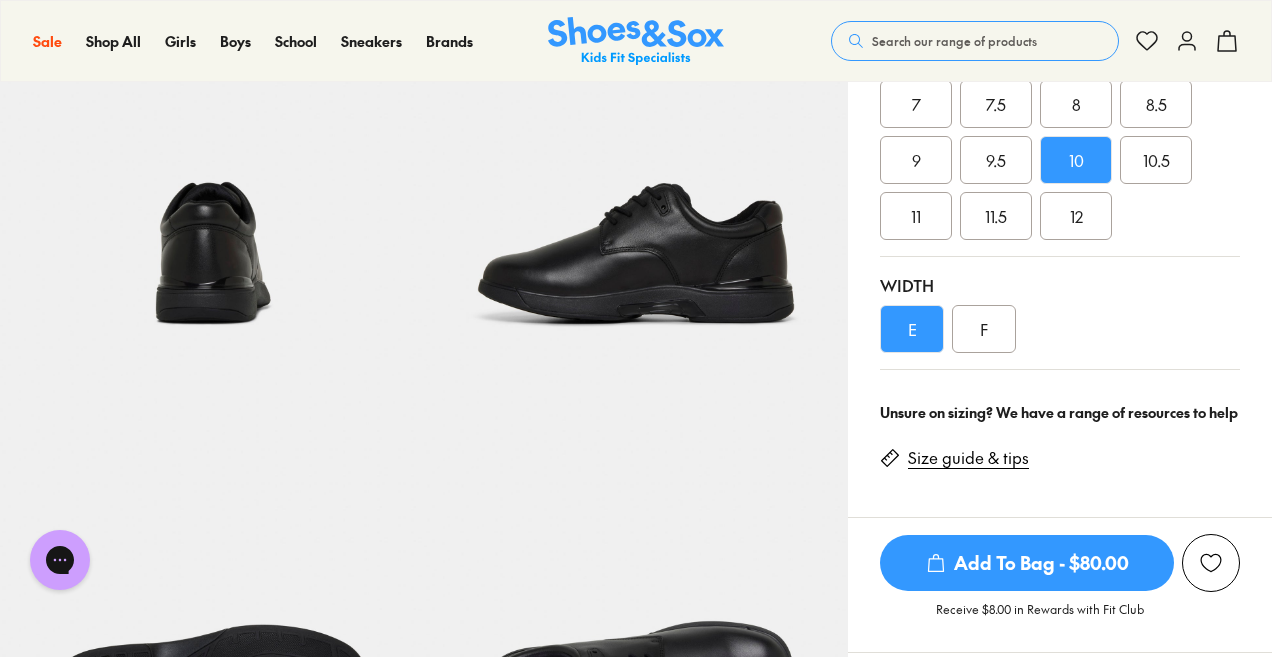 click on "E" at bounding box center (912, 329) 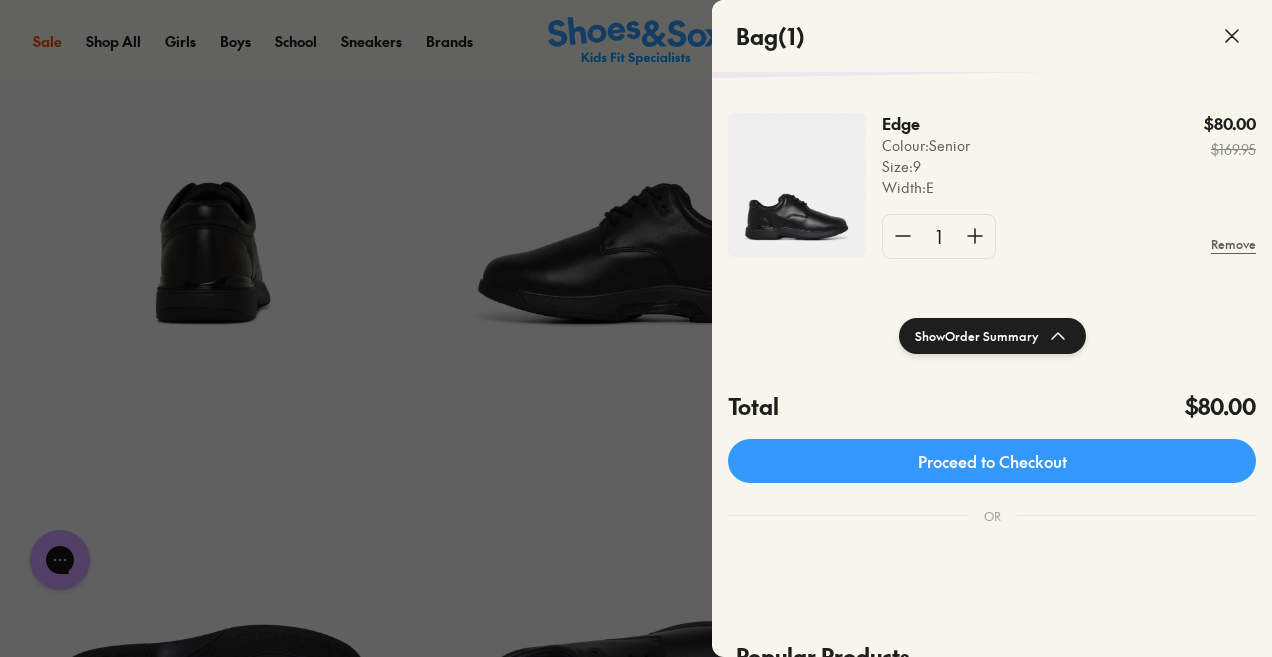 scroll, scrollTop: 0, scrollLeft: 0, axis: both 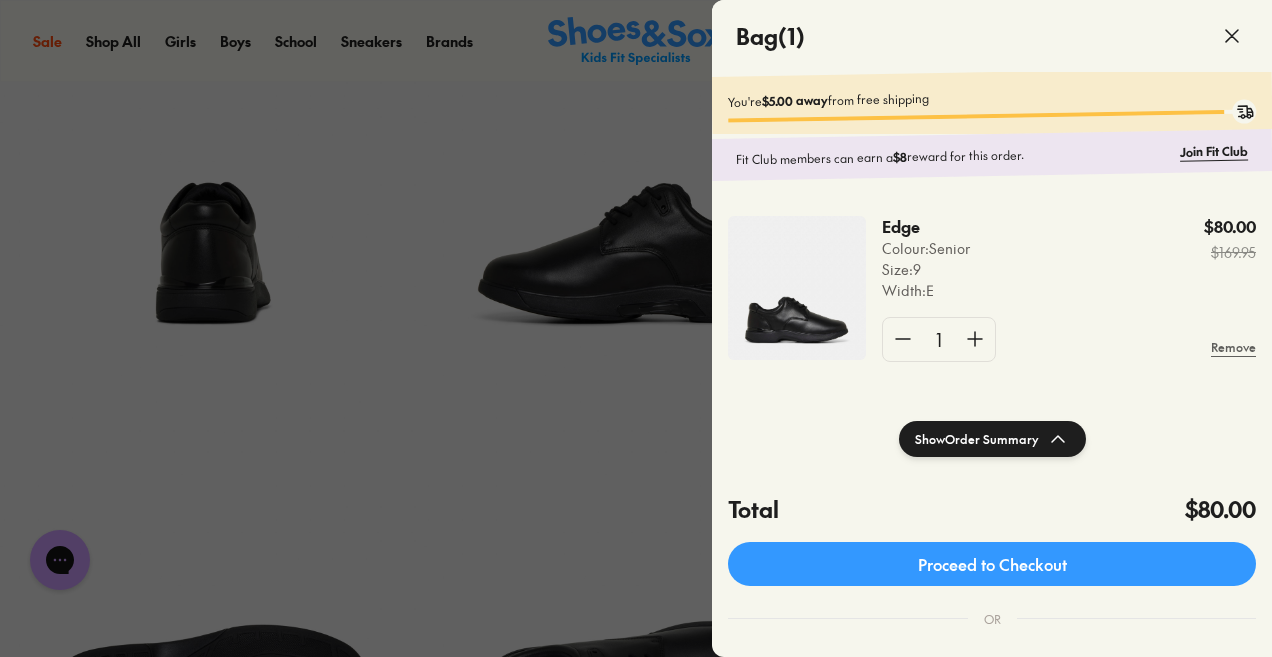 click 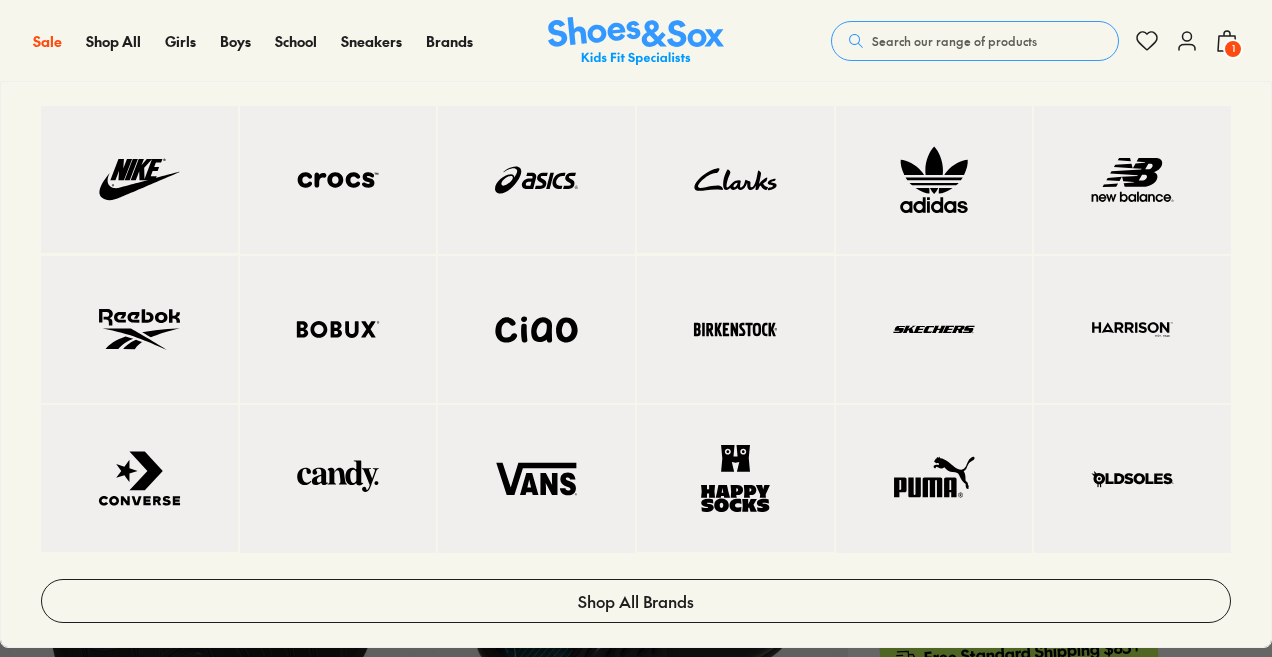 scroll, scrollTop: 676, scrollLeft: 0, axis: vertical 